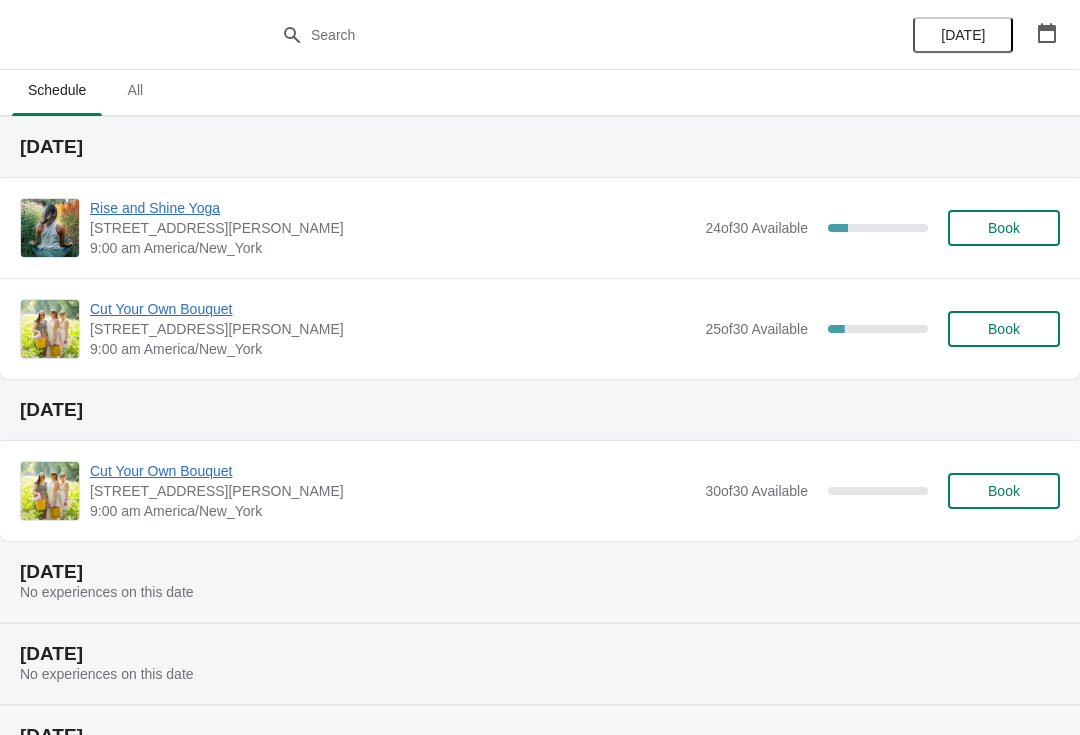 scroll, scrollTop: 4, scrollLeft: 0, axis: vertical 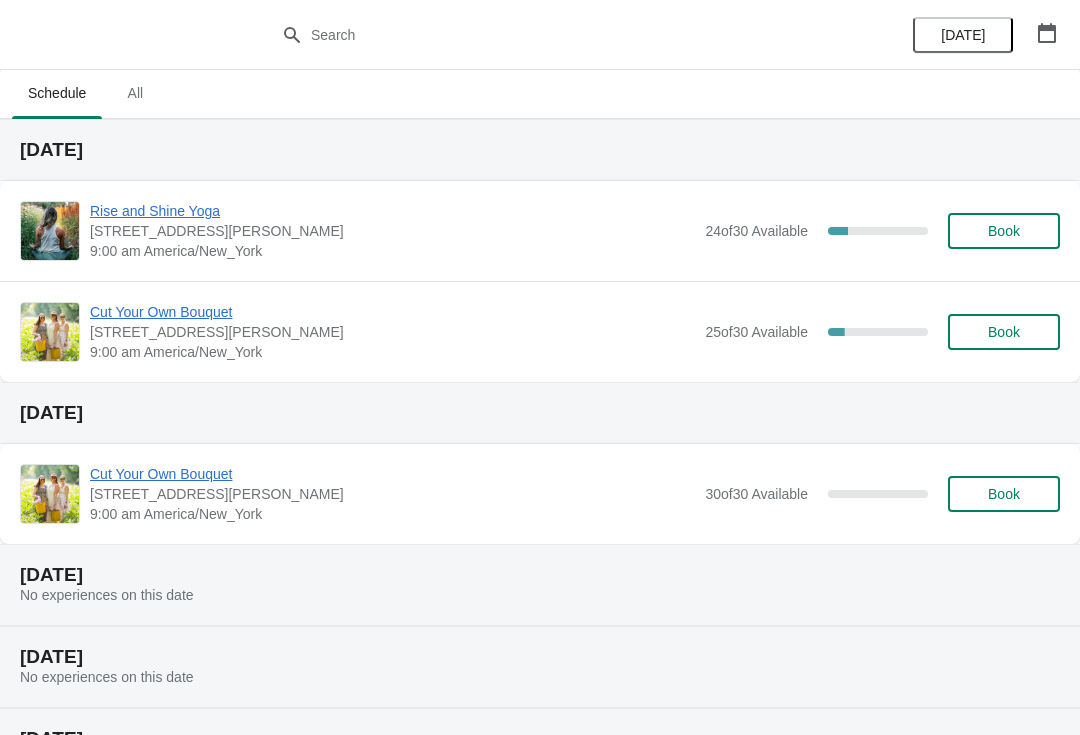 click on "Book" at bounding box center [1004, 332] 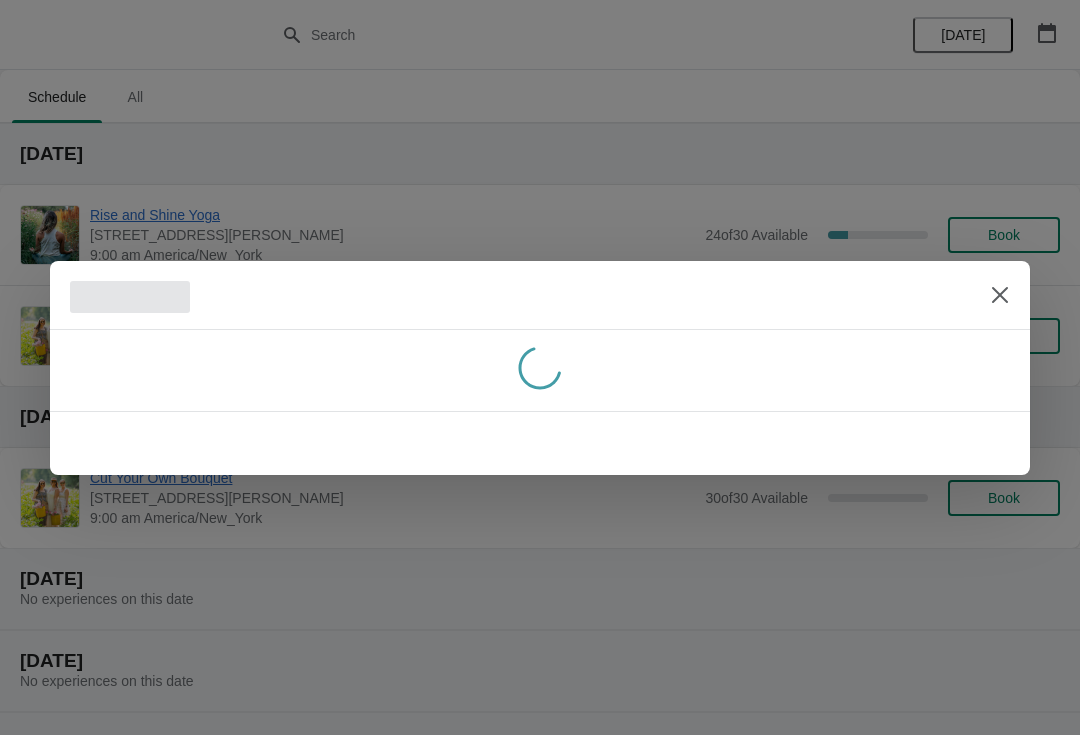 scroll, scrollTop: 0, scrollLeft: 0, axis: both 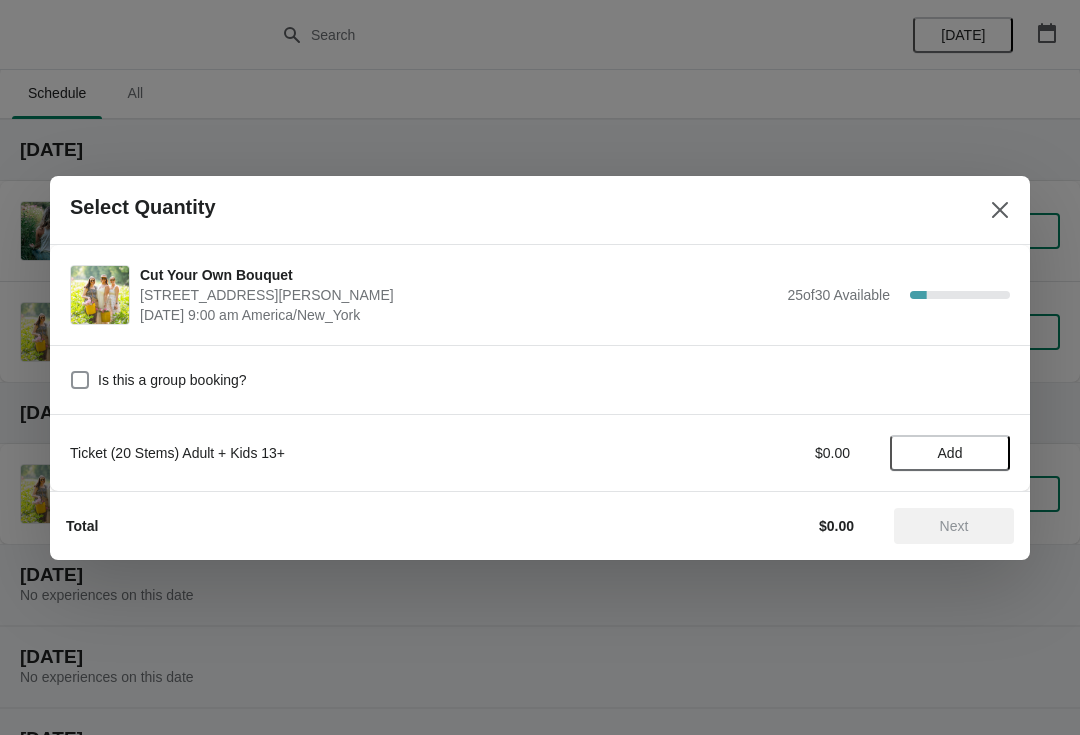 click on "Add" at bounding box center [950, 453] 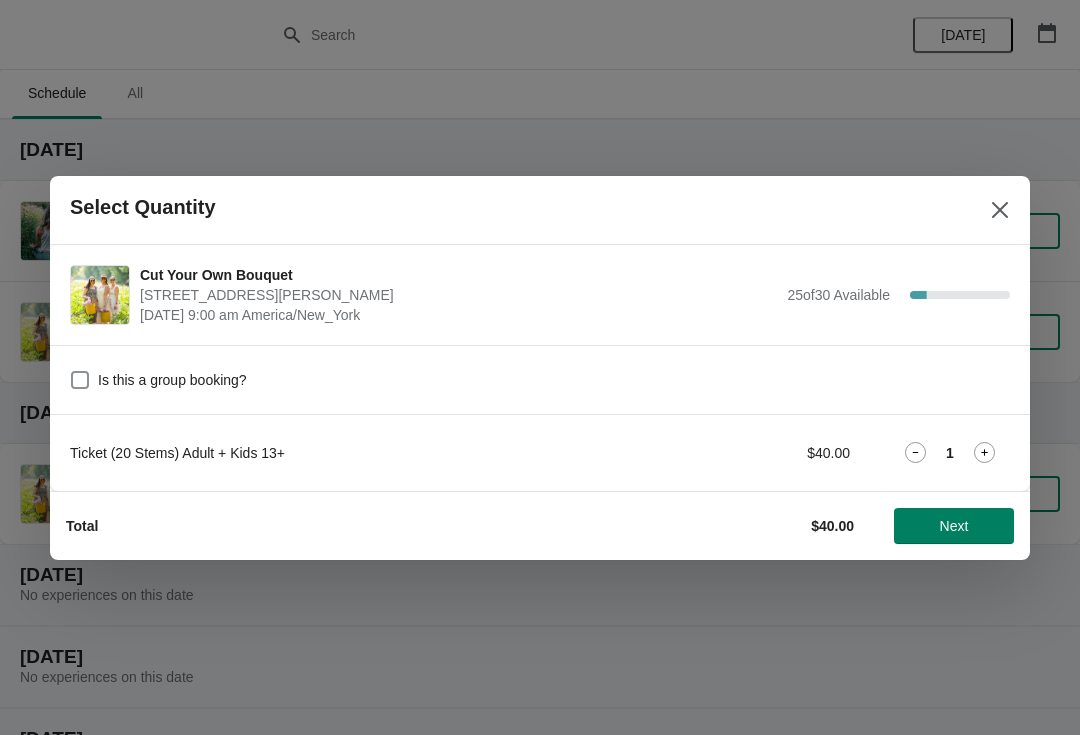 click on "Next" at bounding box center (954, 526) 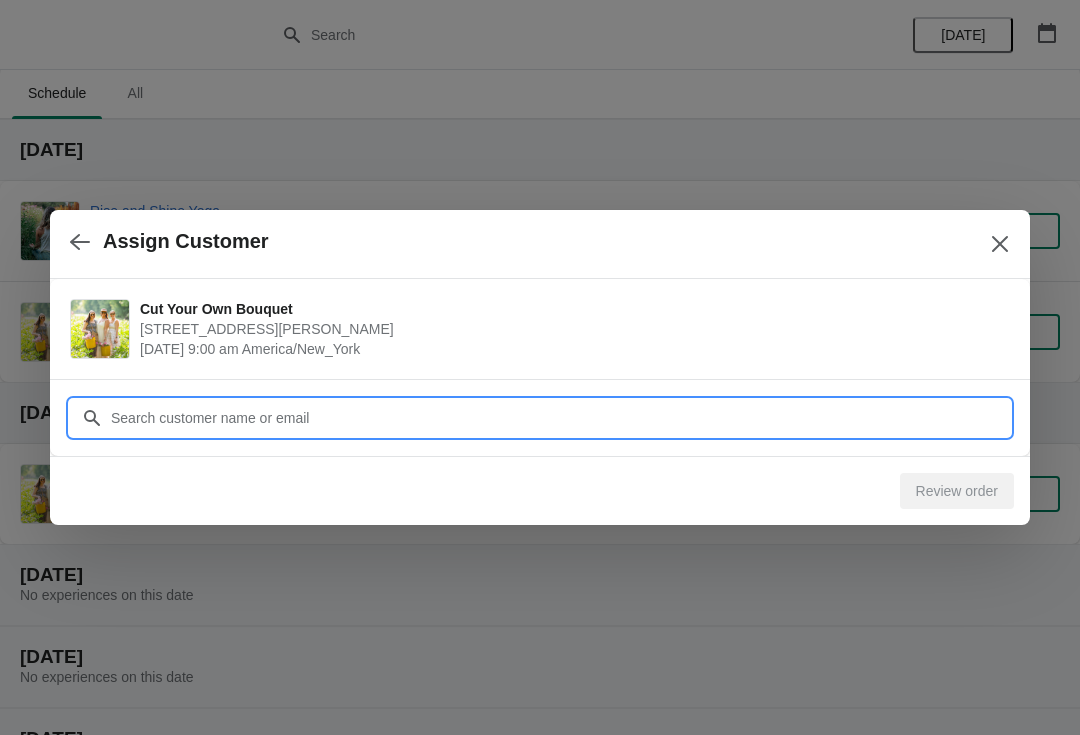 click on "Customer" at bounding box center [560, 418] 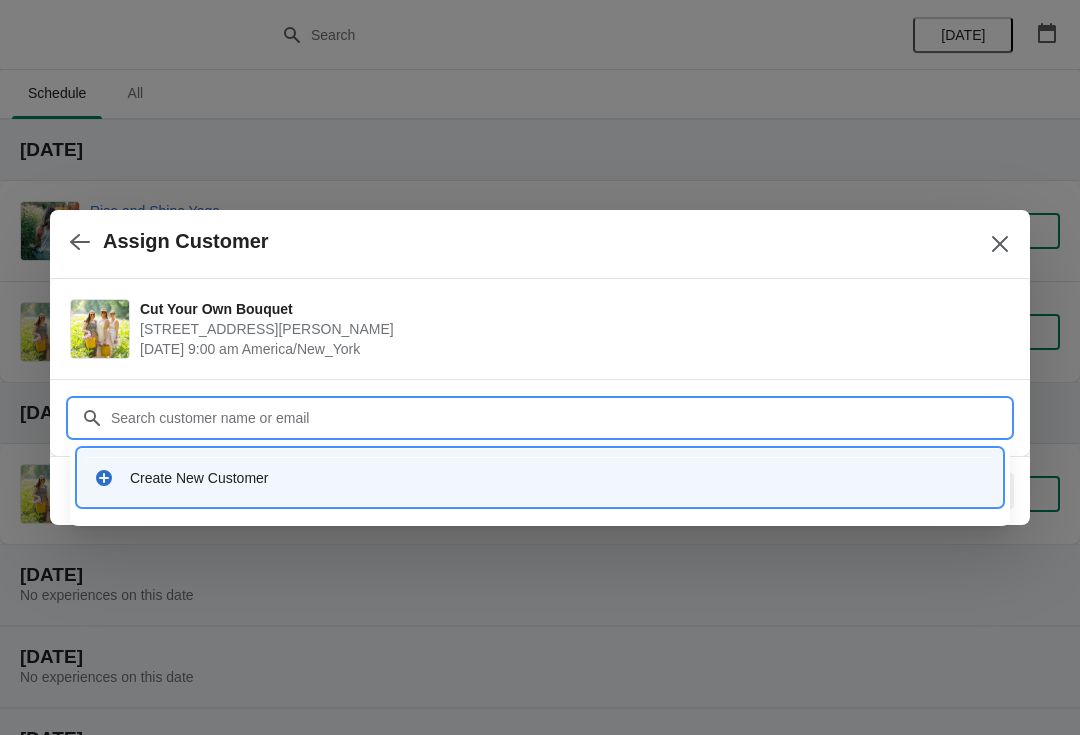 click on "Create New Customer" at bounding box center (558, 478) 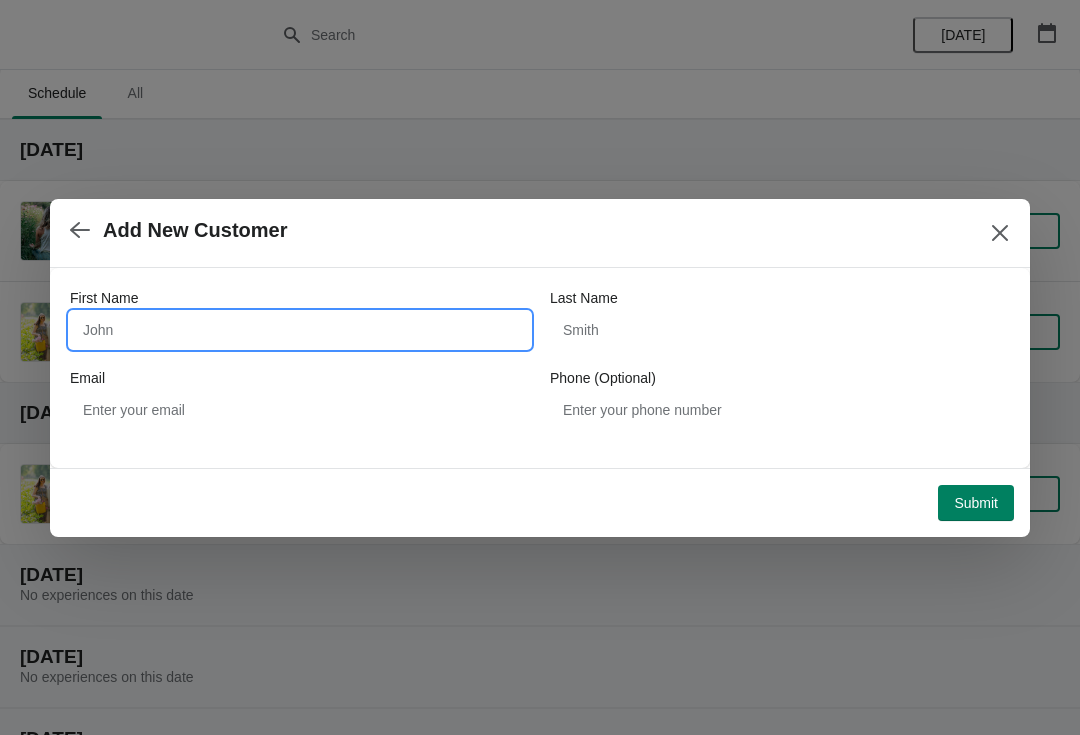 click on "First Name" at bounding box center [300, 330] 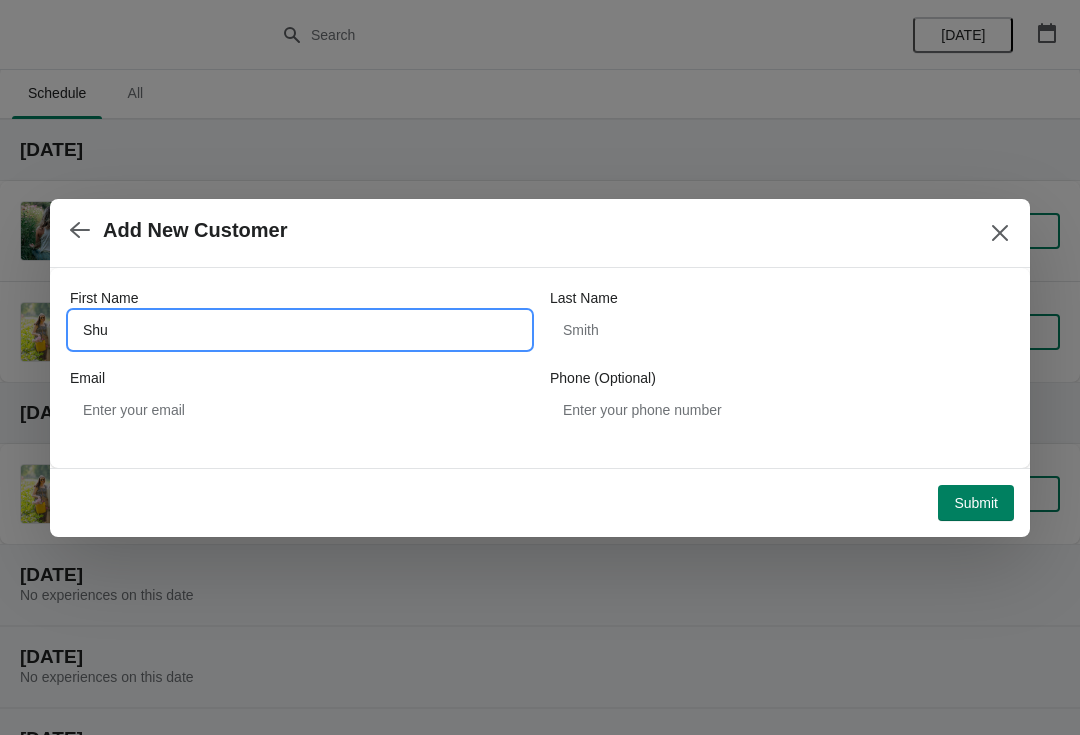 type on "Shu" 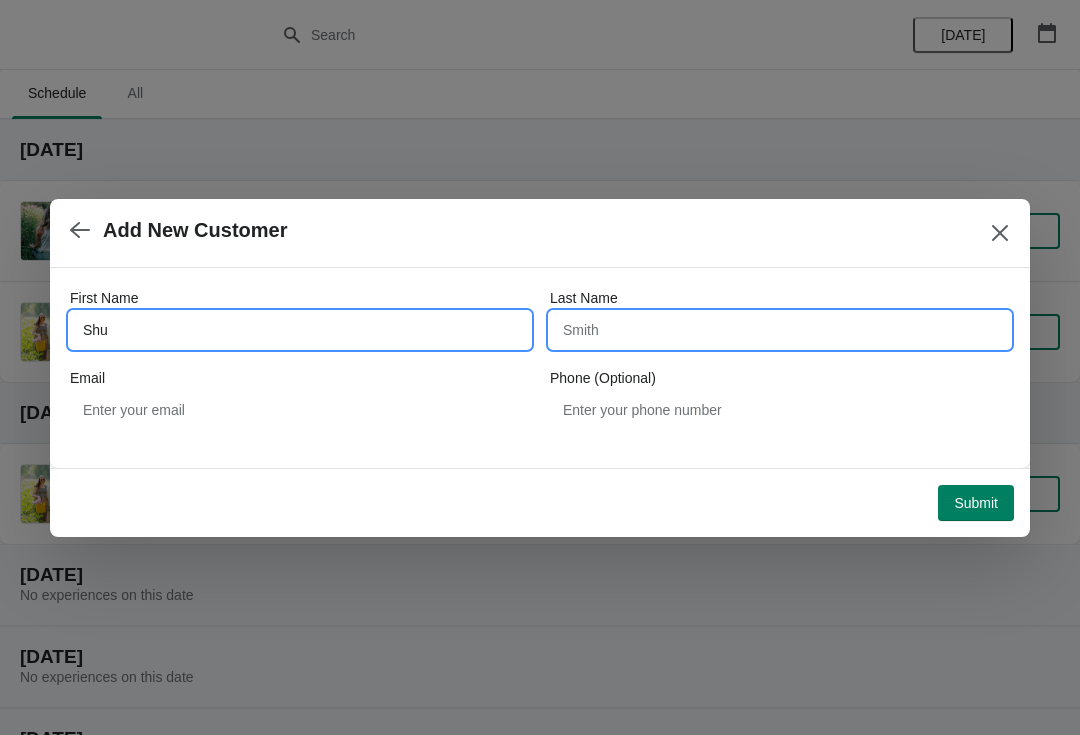 click on "Last Name" at bounding box center (780, 330) 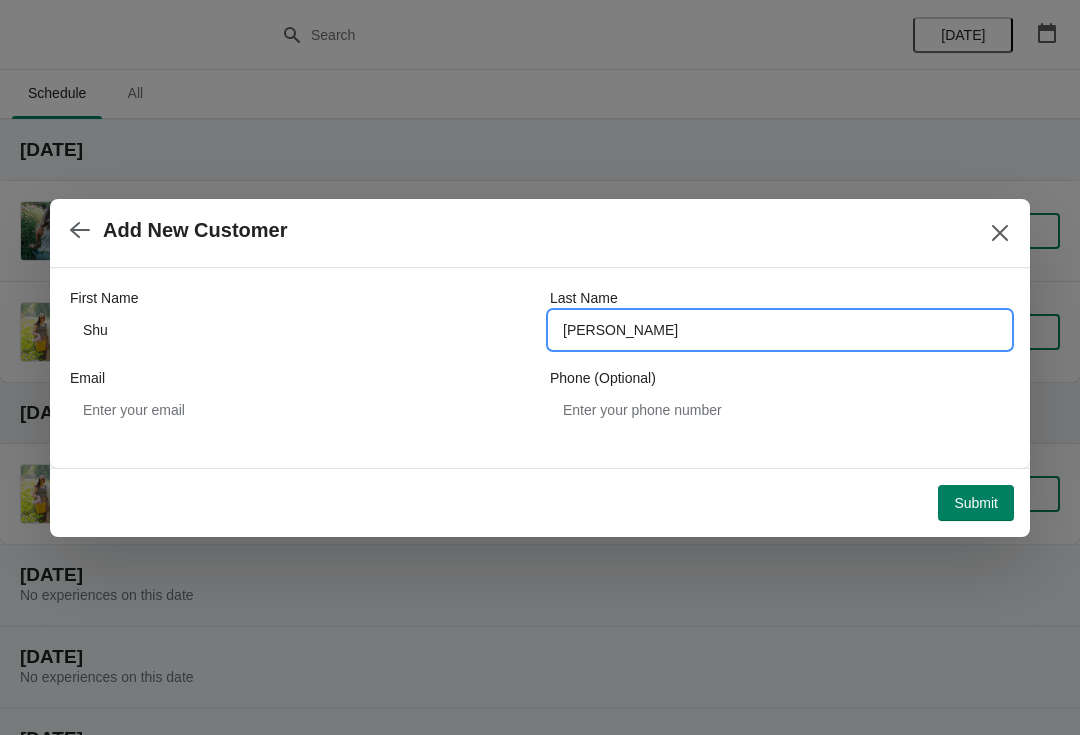 type on "Jiang" 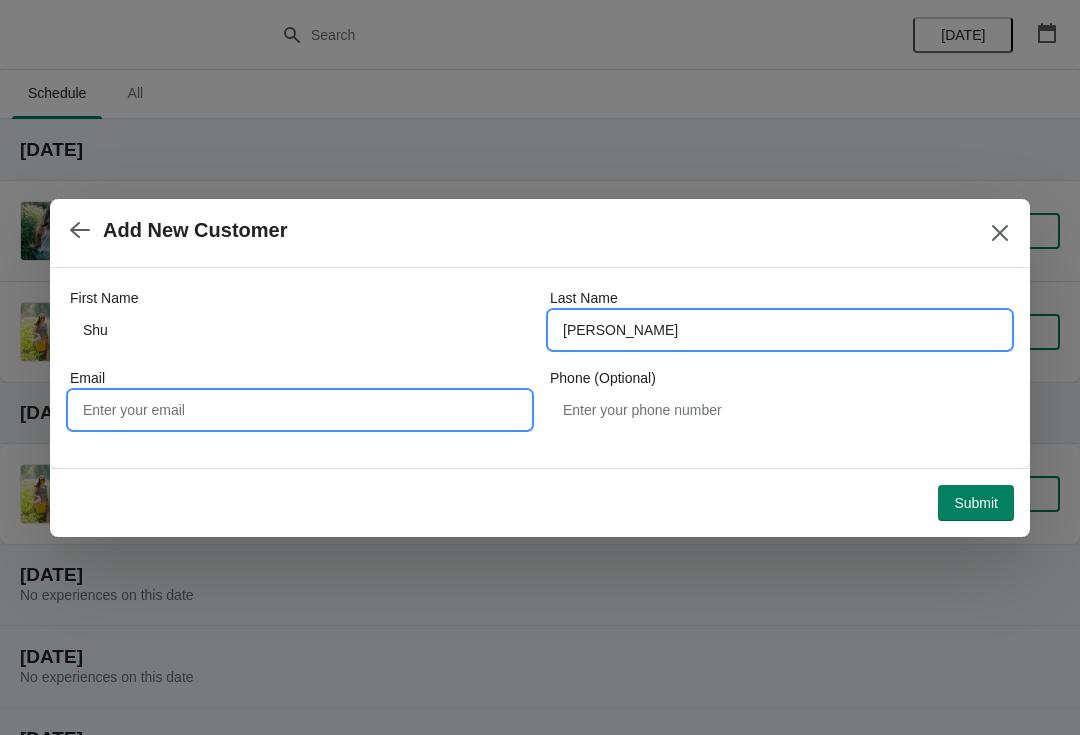 click on "Email" at bounding box center [300, 410] 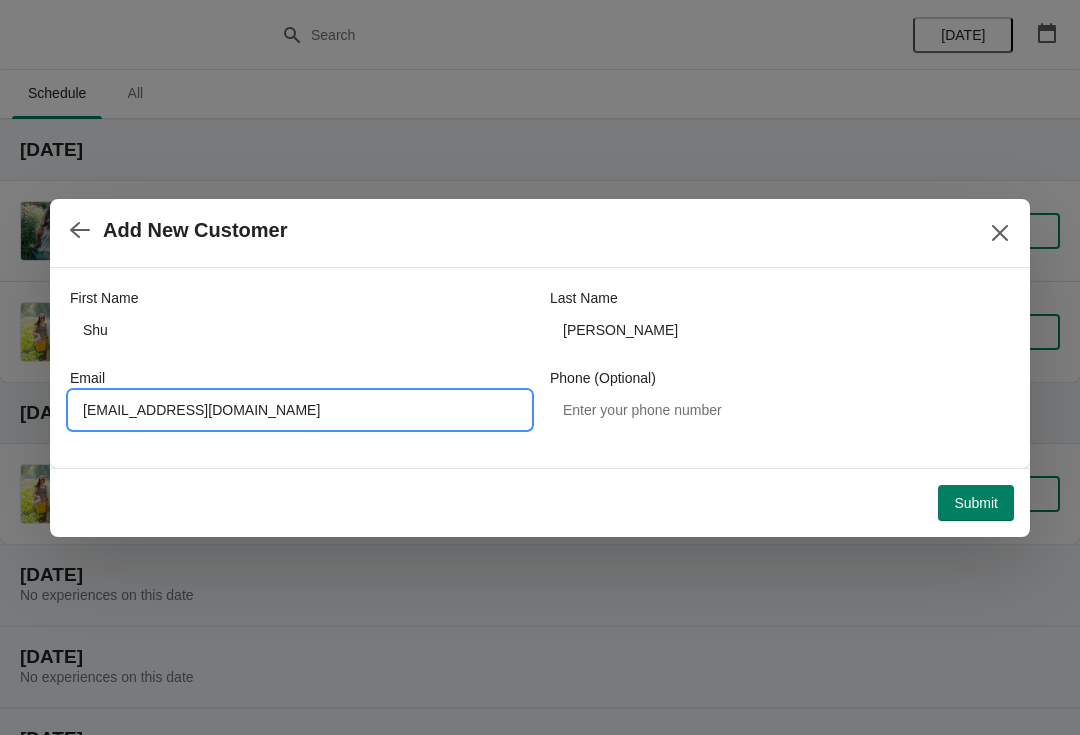 type on "Jiangshu0804@gmail.com" 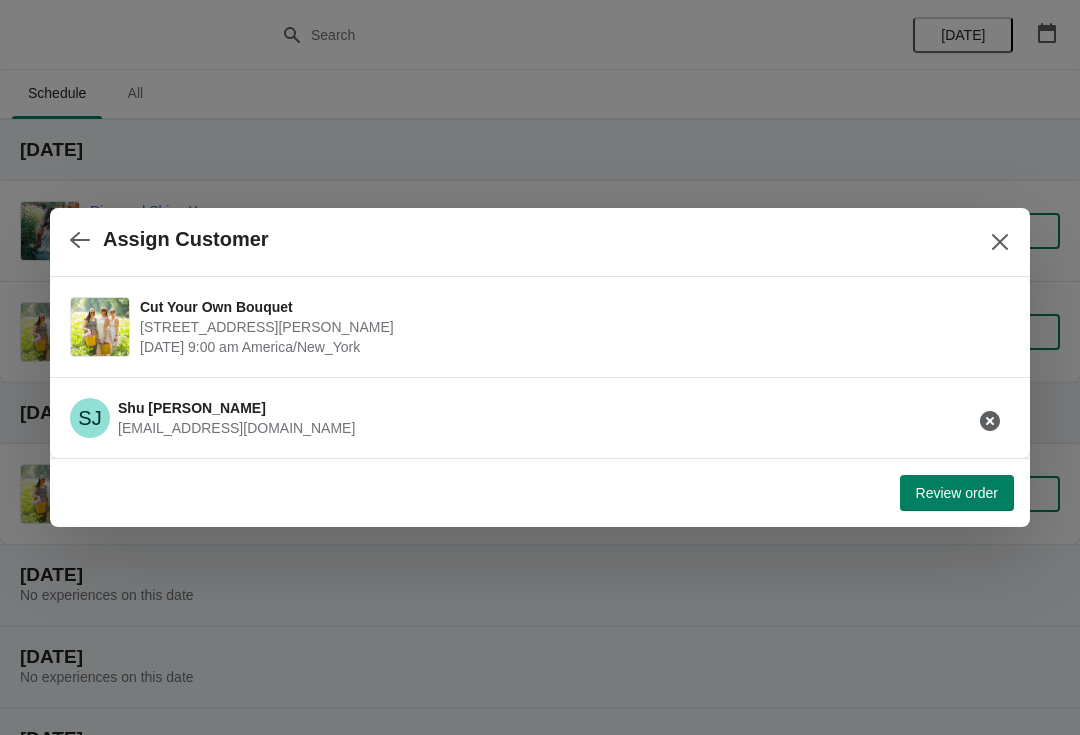 click on "Review order" at bounding box center (957, 493) 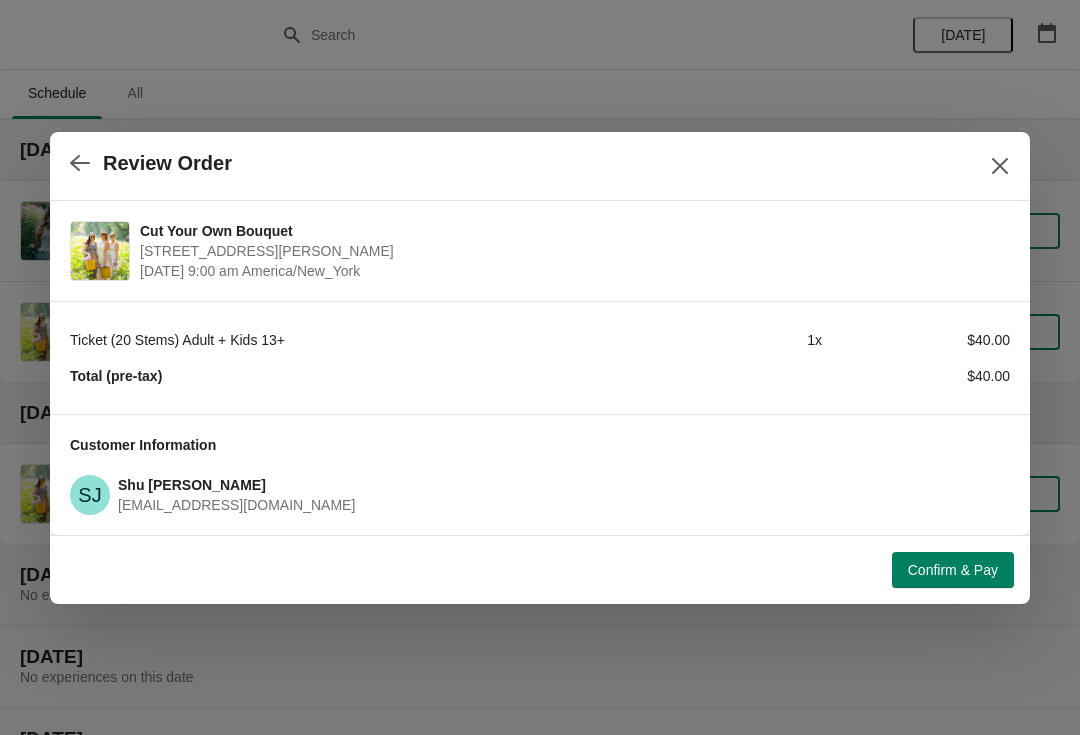 click on "Confirm & Pay" at bounding box center (953, 570) 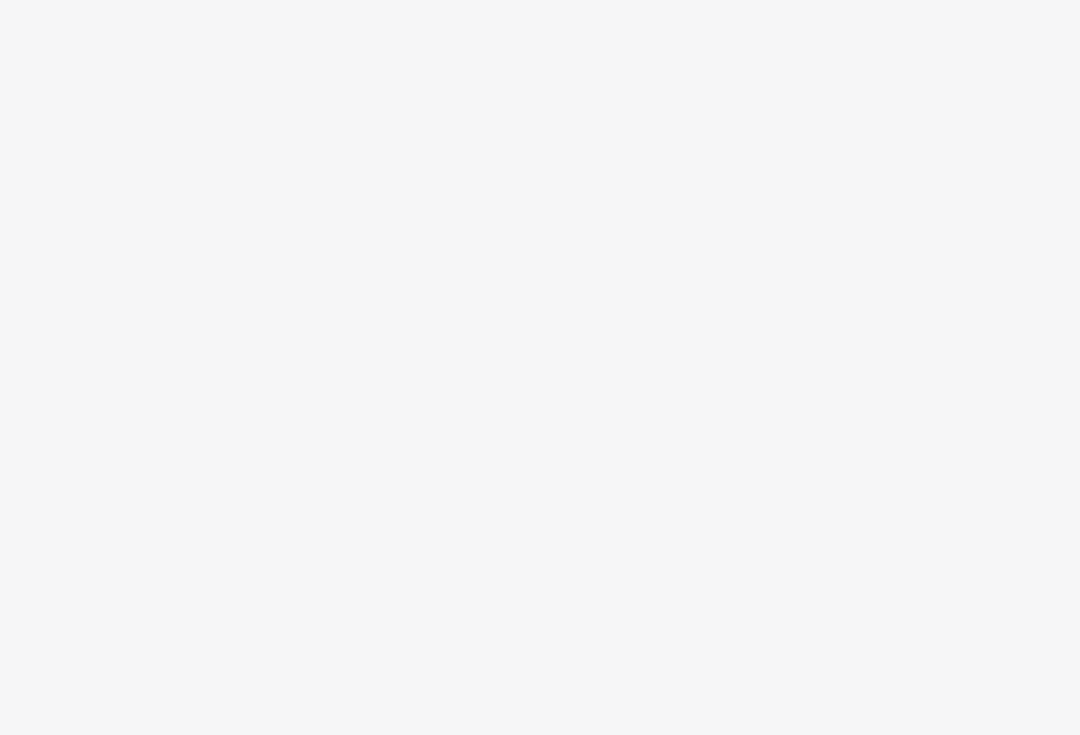 scroll, scrollTop: 0, scrollLeft: 0, axis: both 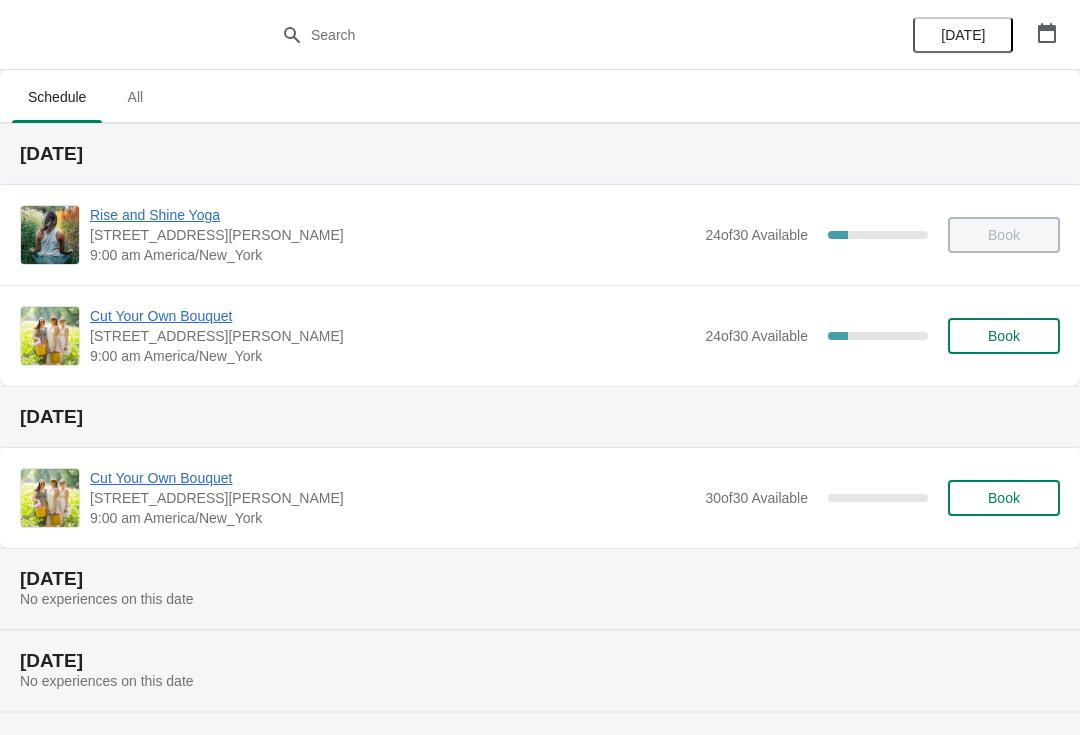 click on "Rise and Shine Yoga" at bounding box center (392, 215) 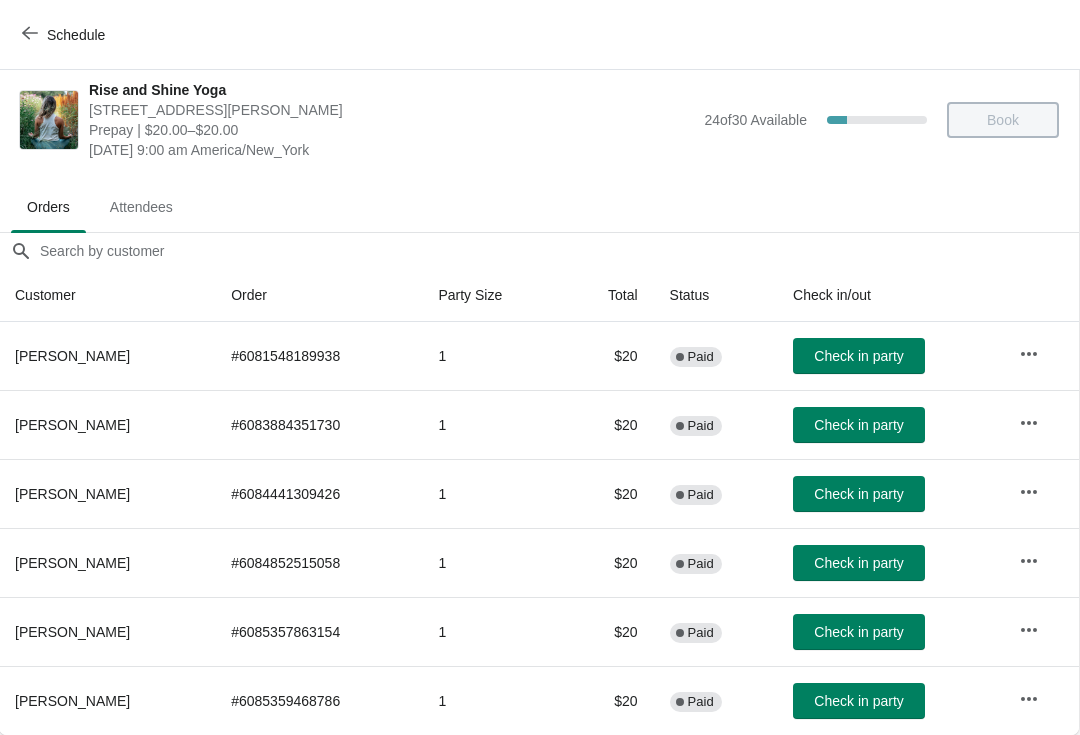 scroll, scrollTop: 10, scrollLeft: 1, axis: both 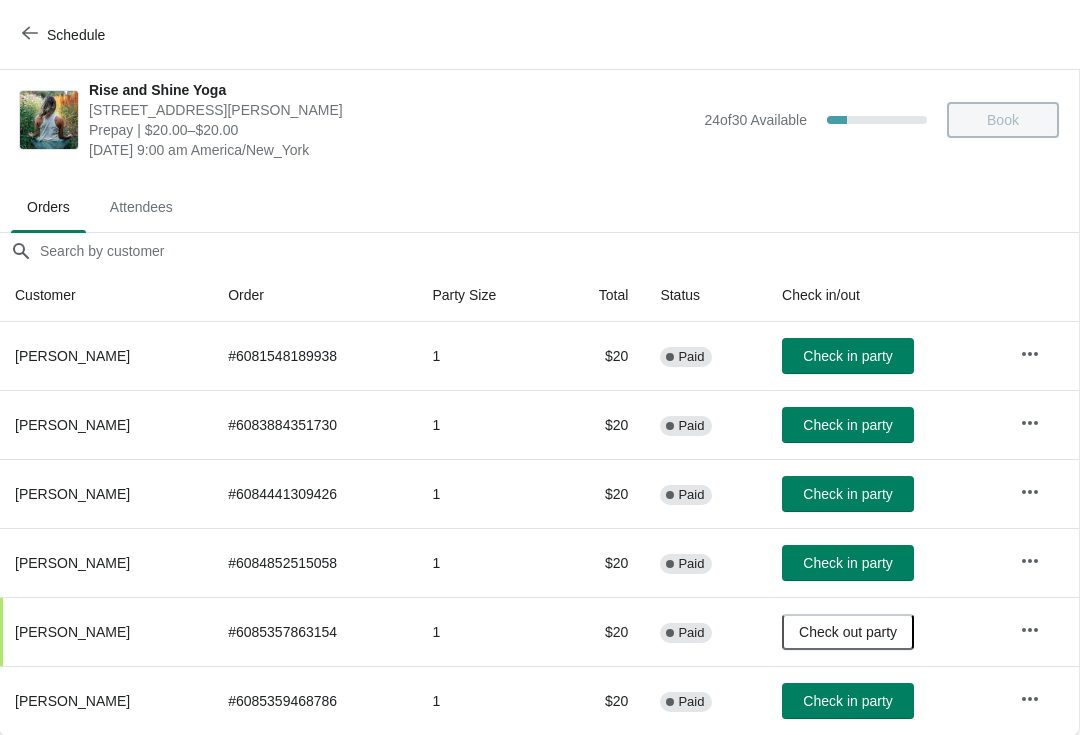 click on "Check in party" at bounding box center [847, 425] 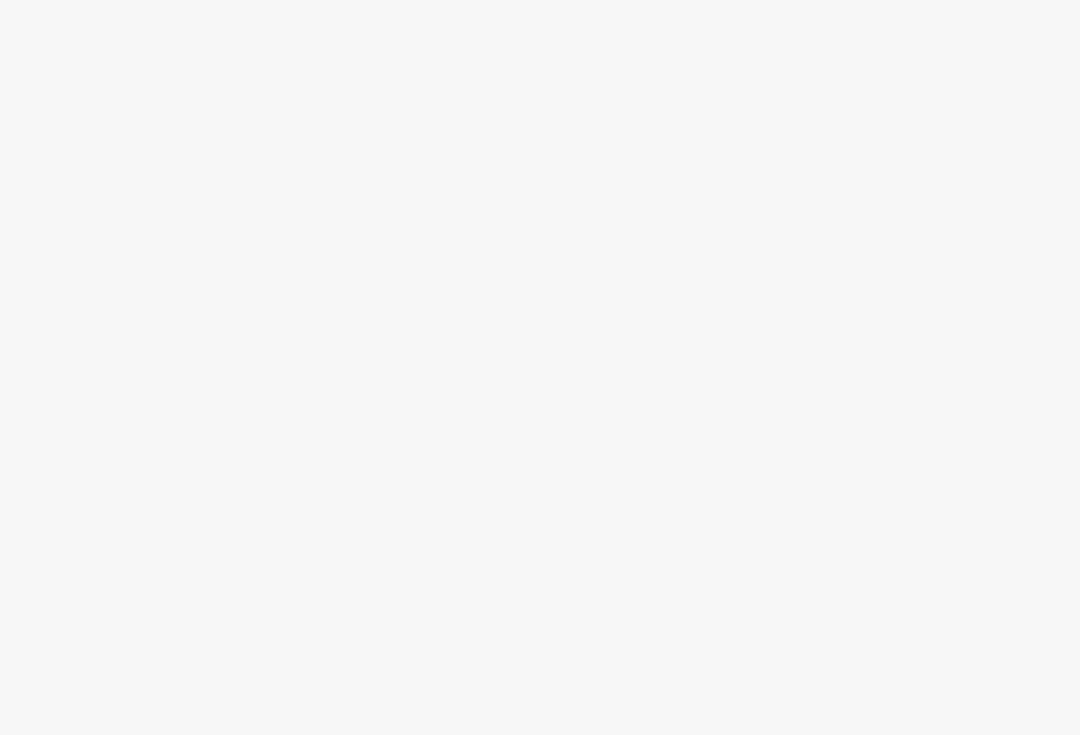 scroll, scrollTop: 0, scrollLeft: 0, axis: both 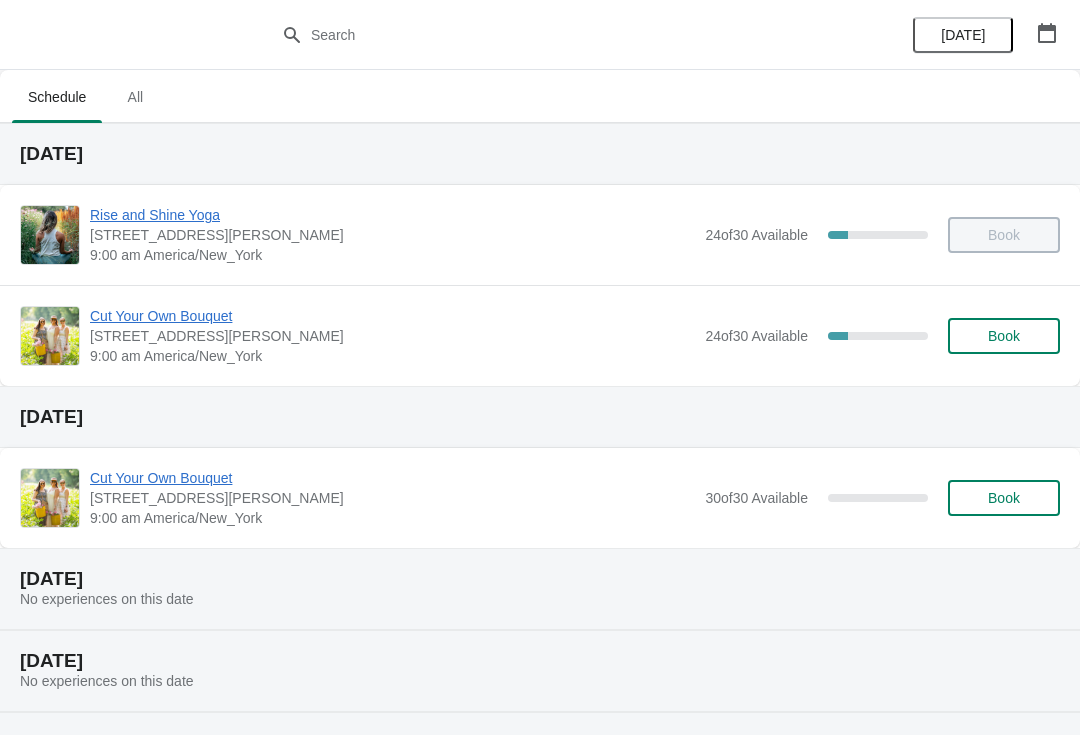 click on "Book" at bounding box center [994, 235] 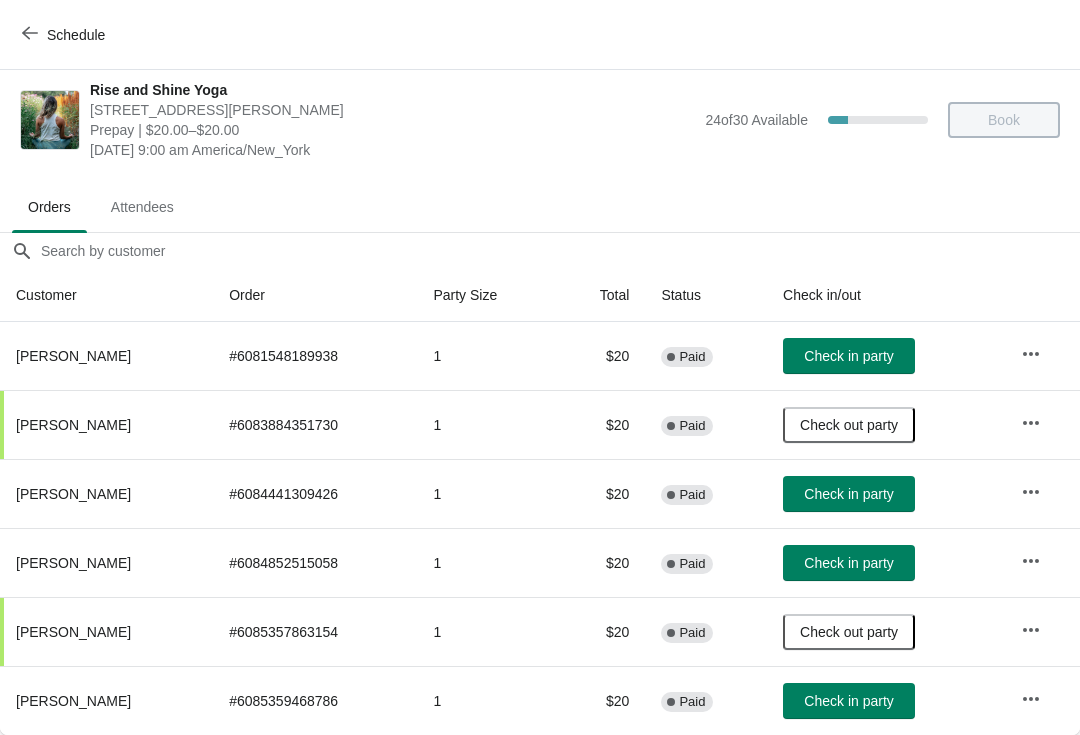scroll, scrollTop: 10, scrollLeft: 0, axis: vertical 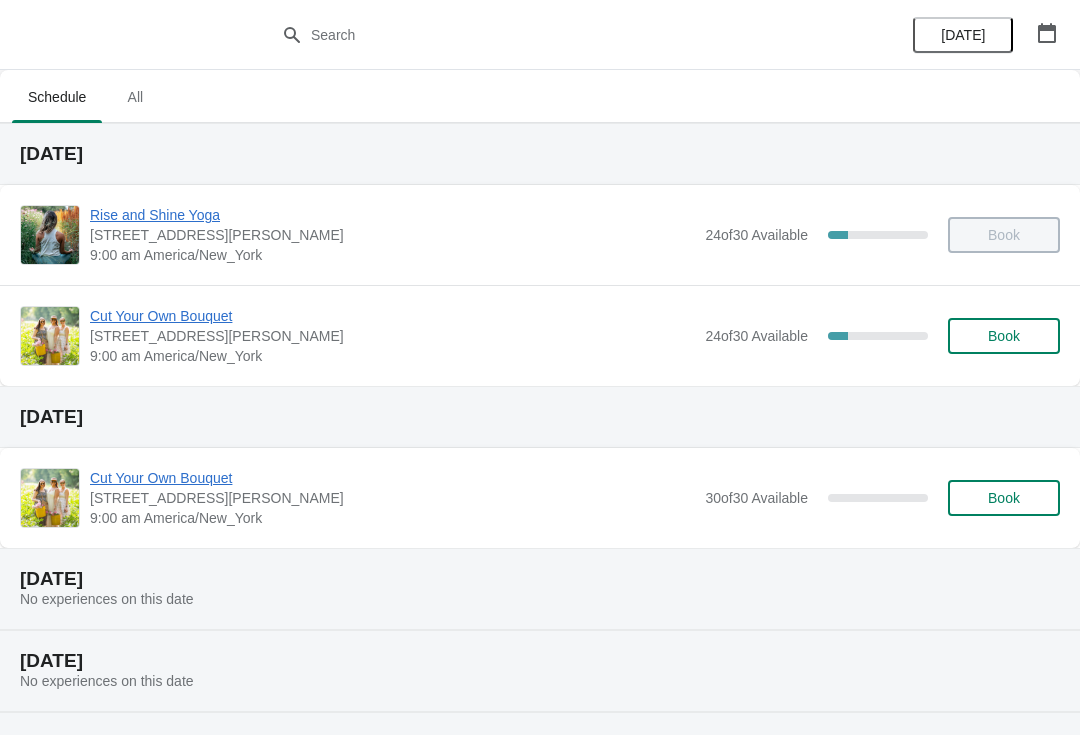 click on "Rise and Shine Yoga" at bounding box center (392, 215) 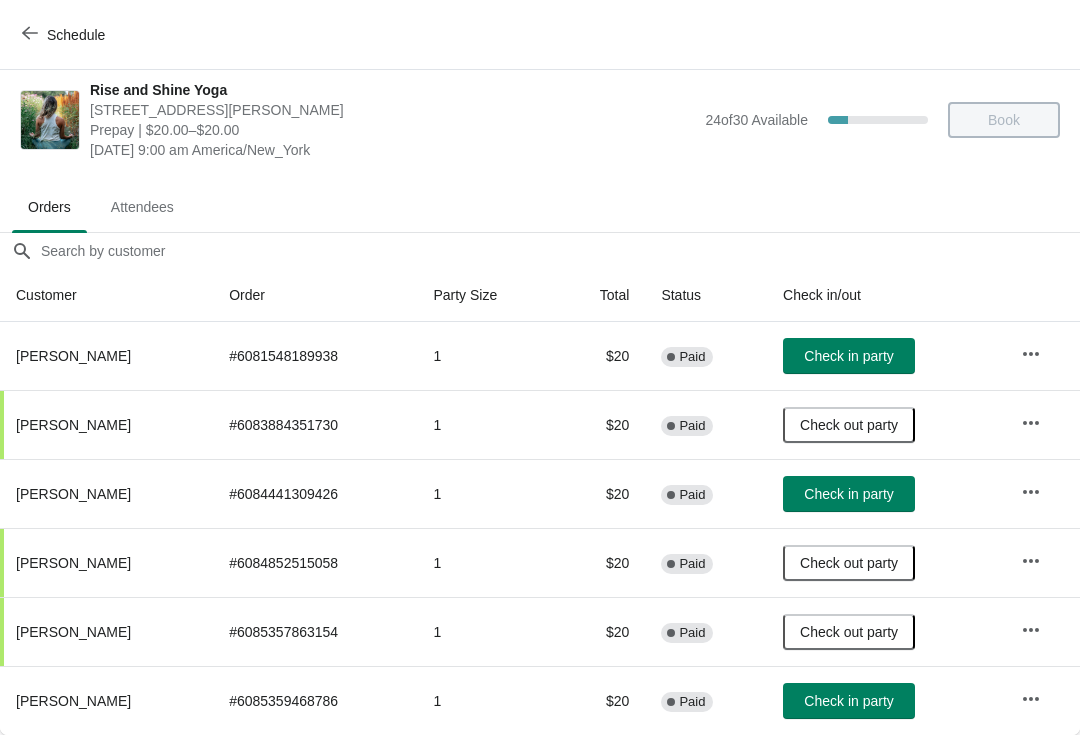 scroll, scrollTop: 29, scrollLeft: -6, axis: both 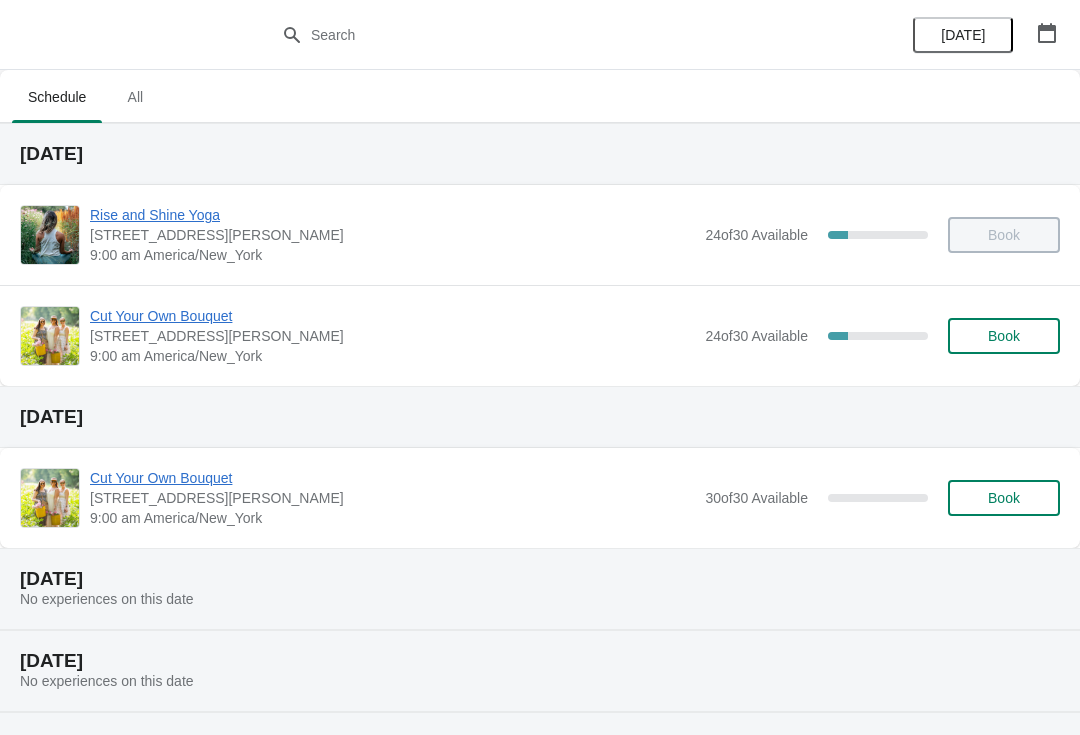 click on "Rise and Shine Yoga" at bounding box center (392, 215) 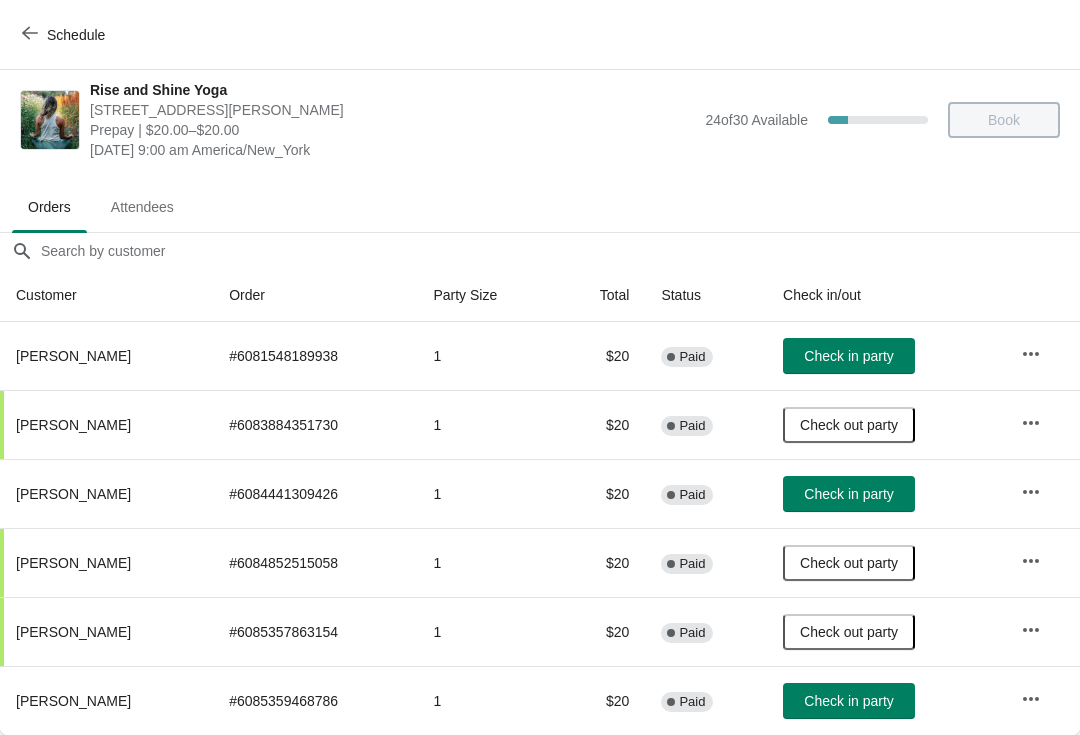 scroll, scrollTop: 10, scrollLeft: 0, axis: vertical 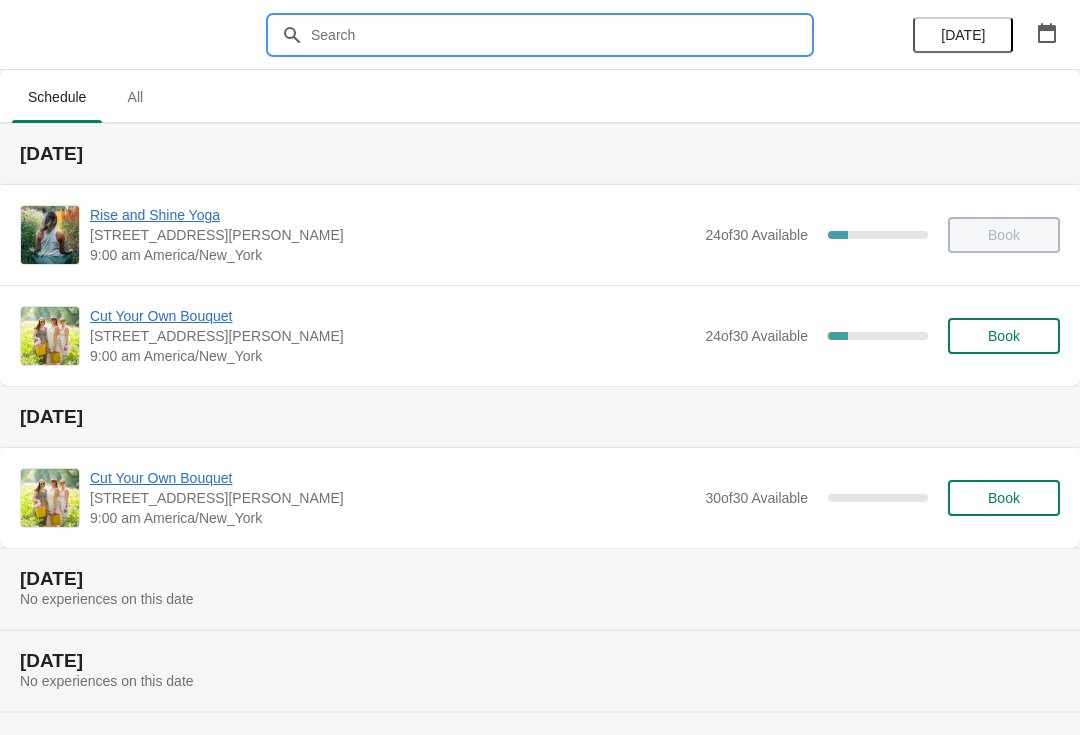 click at bounding box center (560, 35) 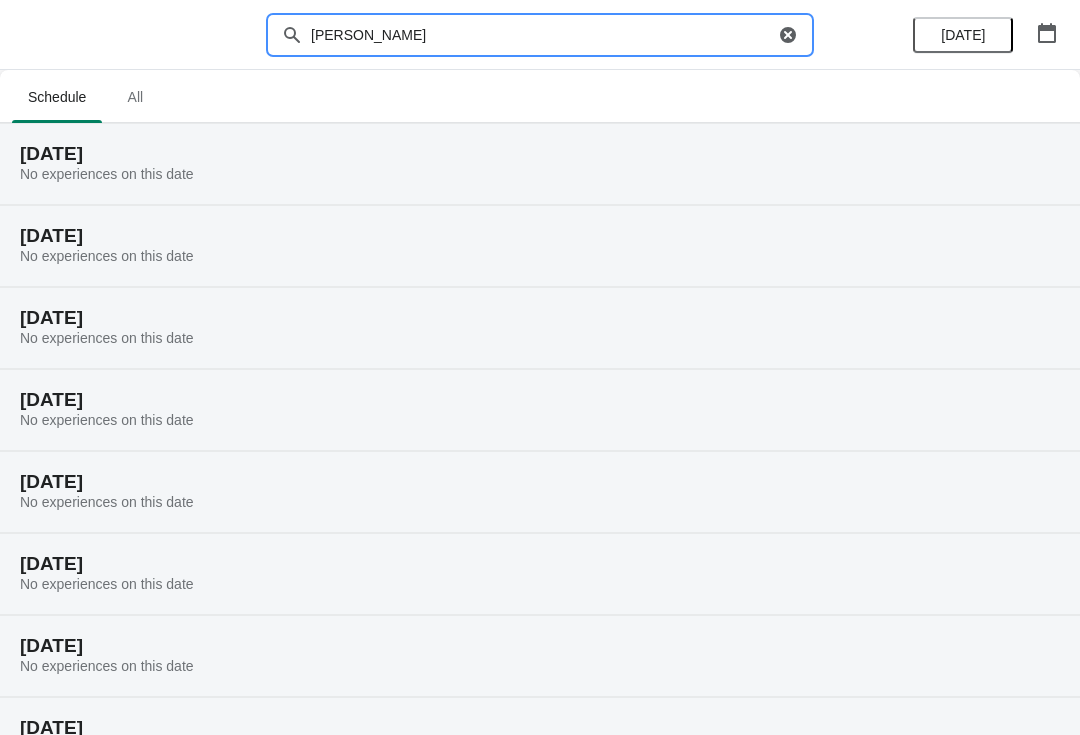 type on "Goodrich" 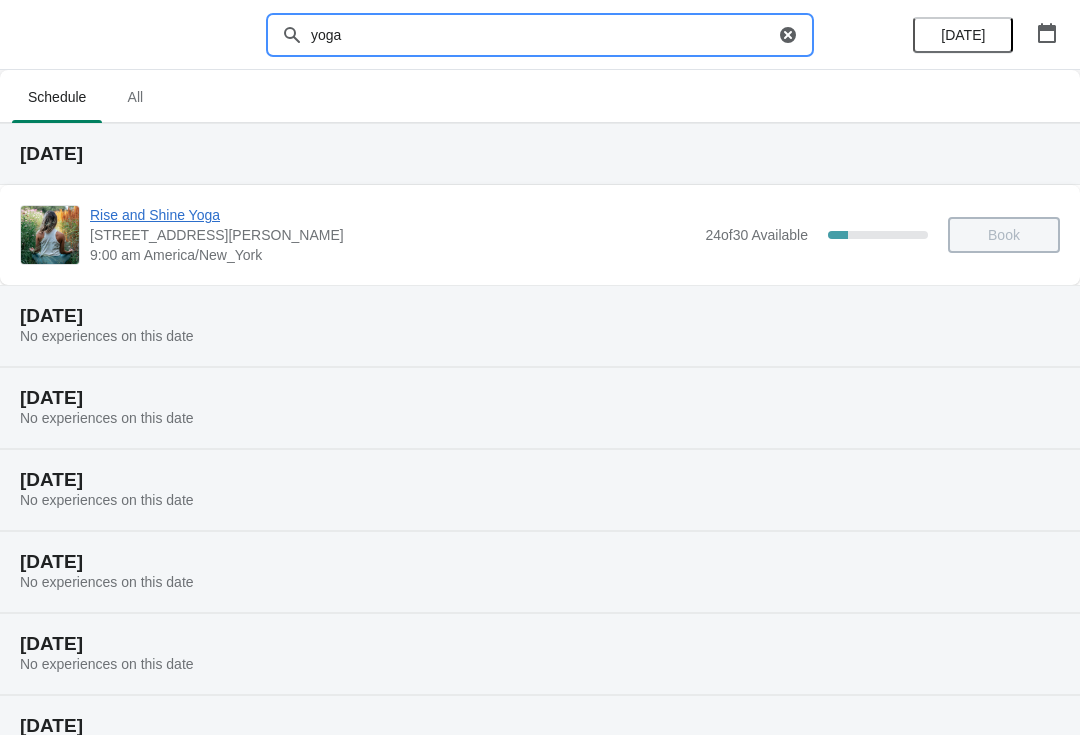 type on "yoga" 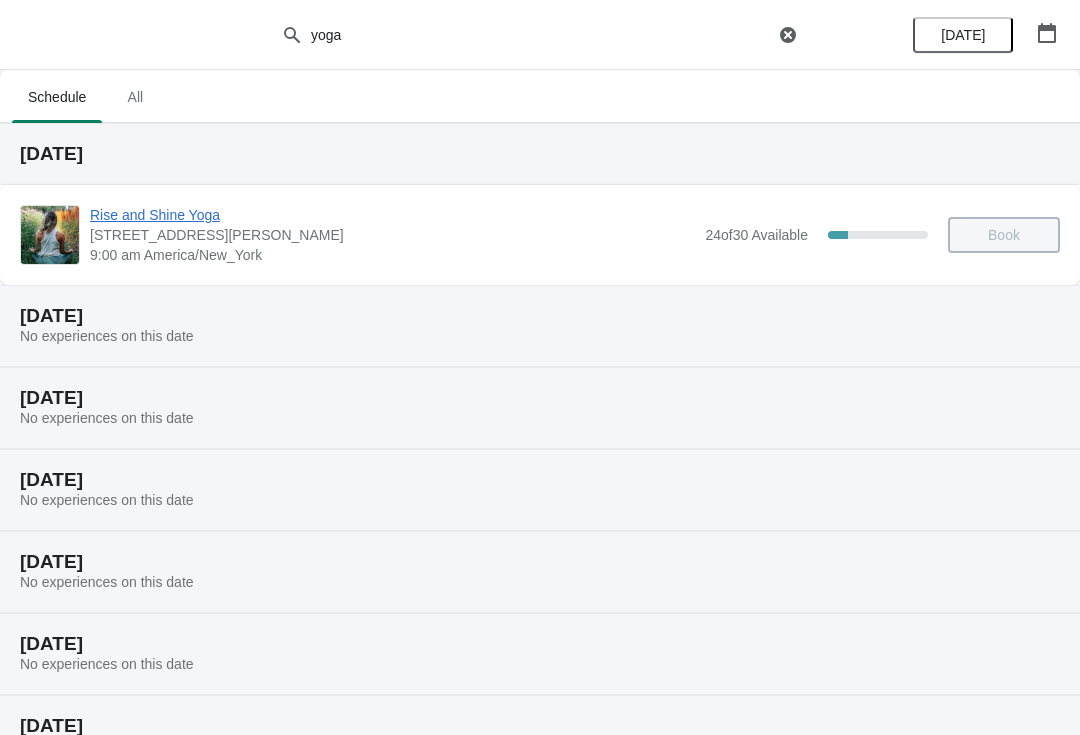 click on "All" at bounding box center [135, 97] 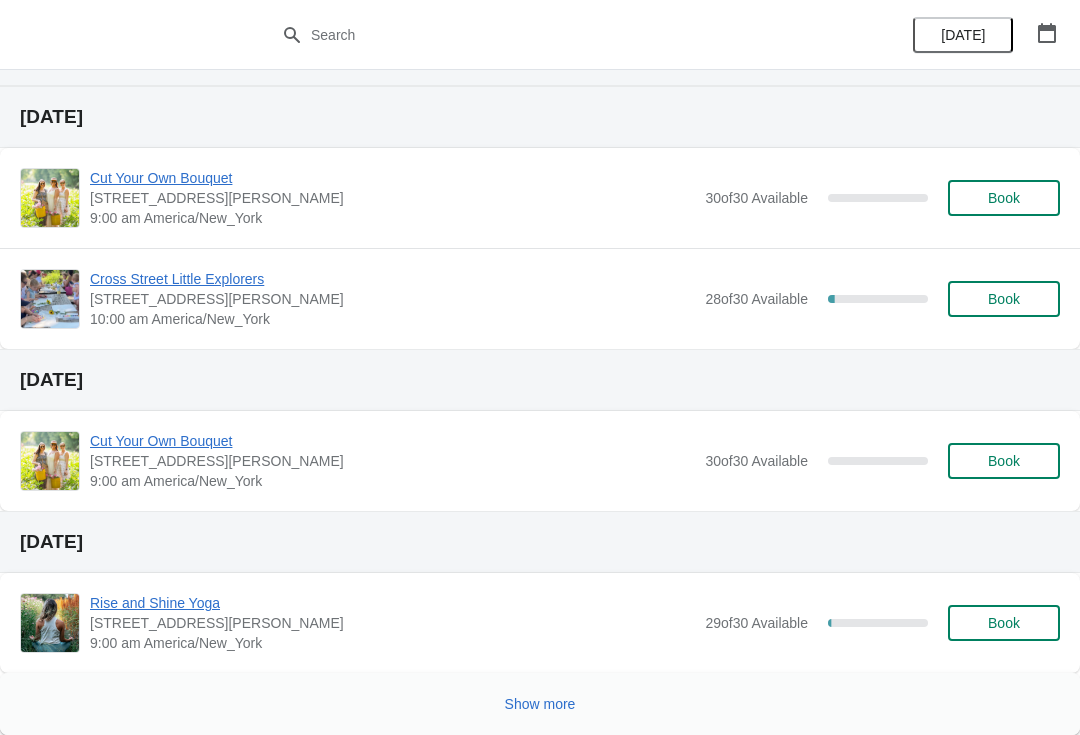 scroll, scrollTop: 708, scrollLeft: 0, axis: vertical 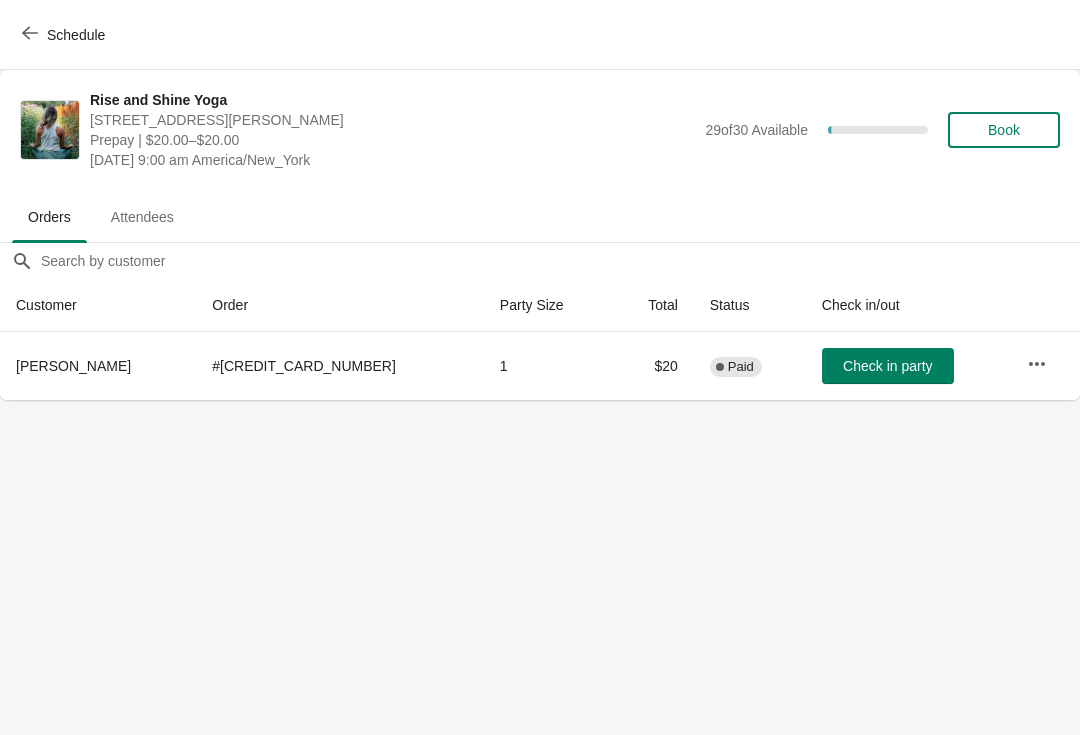 click on "Check in party" at bounding box center [888, 366] 